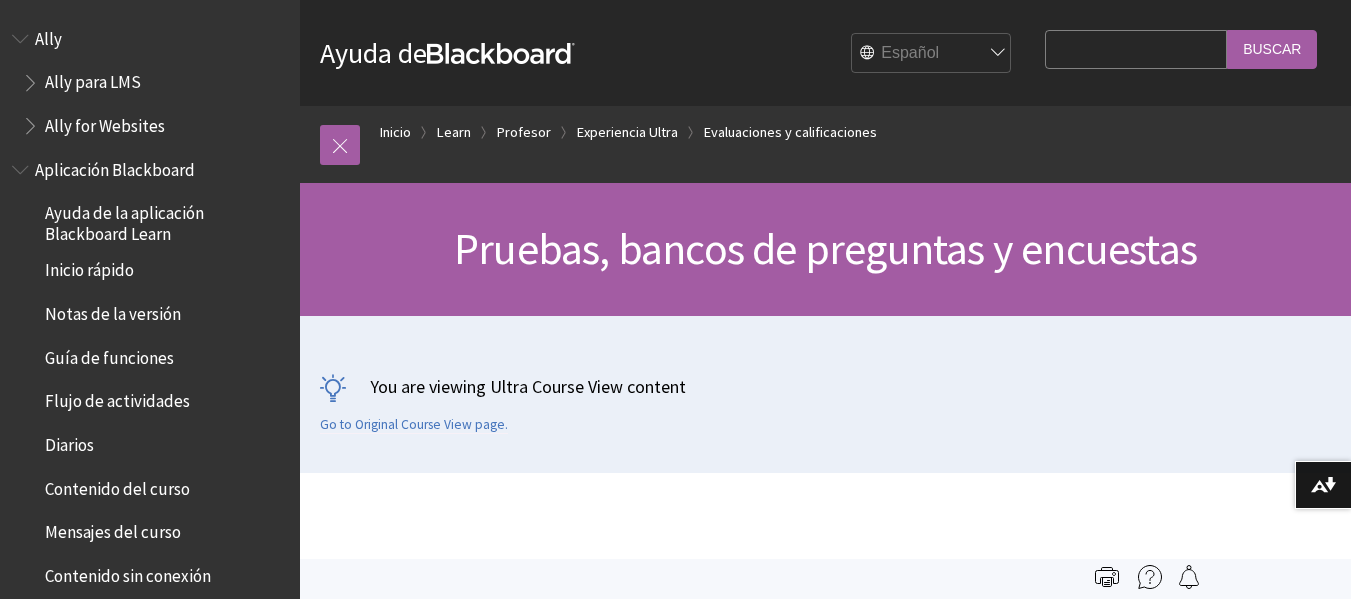 scroll, scrollTop: 0, scrollLeft: 0, axis: both 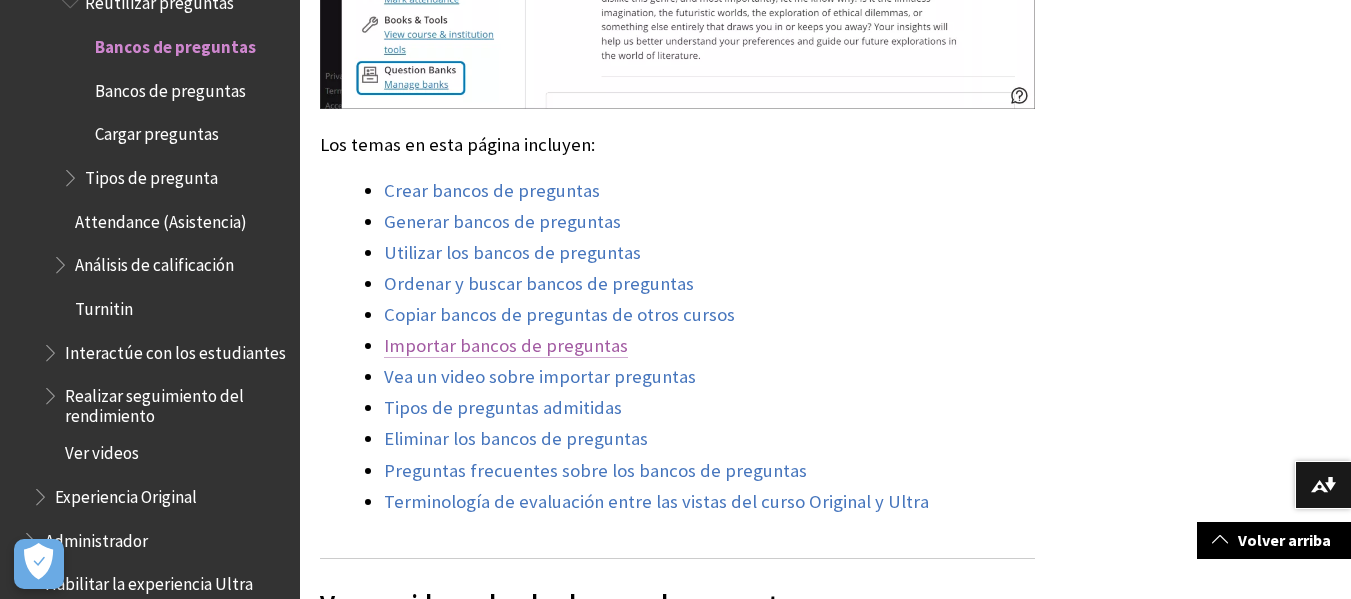 click on "Importar bancos de preguntas" at bounding box center [506, 346] 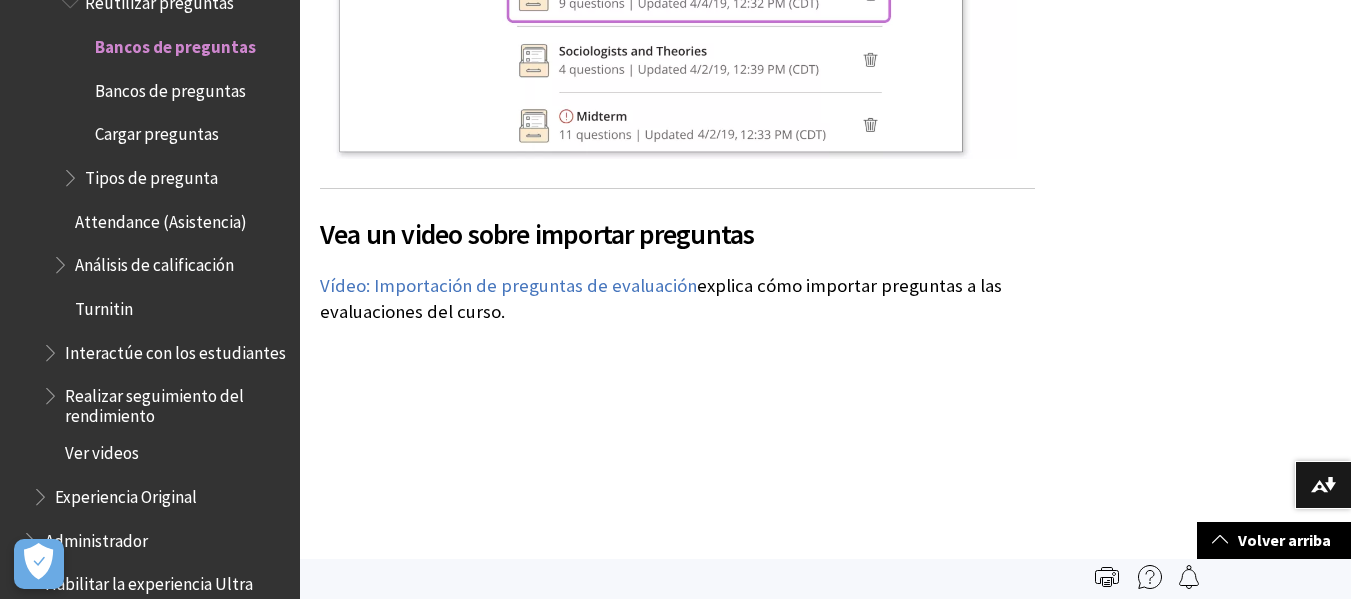 scroll, scrollTop: 12325, scrollLeft: 0, axis: vertical 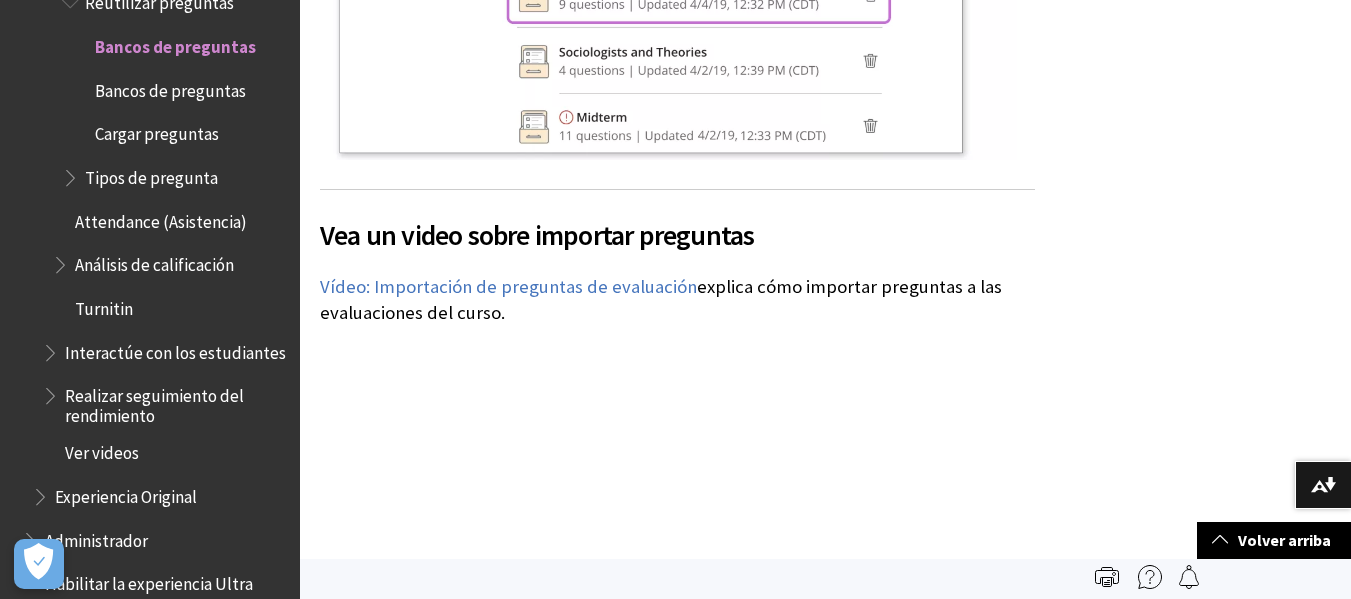 click on "Vea un video sobre importar preguntas En el siguiente video, podrá ver una representación visual y auditiva de la información que se presenta en esta página. Para obtener una descripción detallada de lo que se muestra en el video,  abra el video en Vimeo , navegue hasta  Más acciones  y seleccione  Abrir transcripción . Vídeo: Importación de preguntas de evaluación  explica cómo importar preguntas a las evaluaciones del curso." at bounding box center (677, 368) 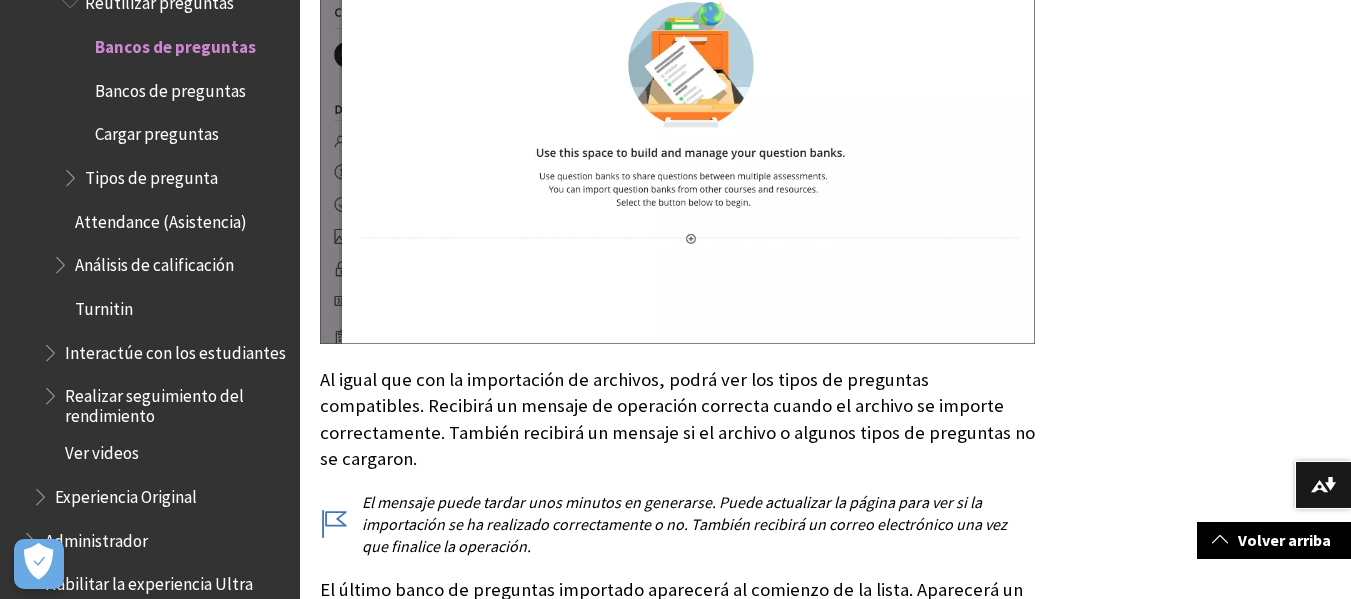 scroll, scrollTop: 11428, scrollLeft: 0, axis: vertical 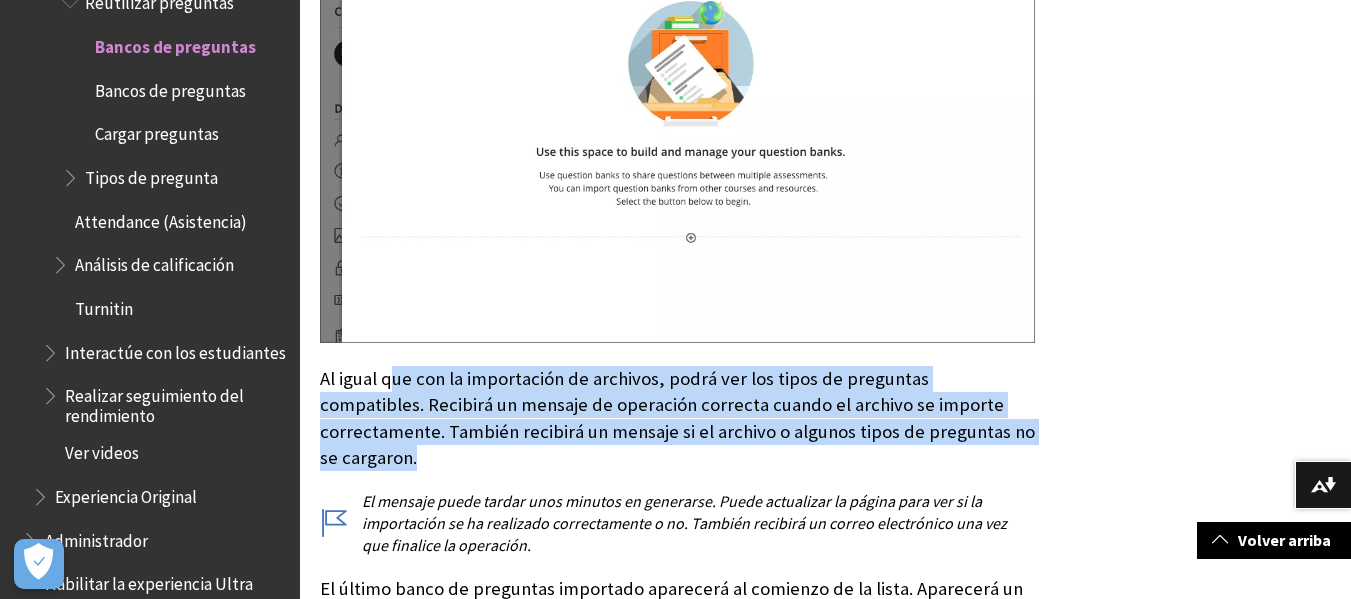 drag, startPoint x: 387, startPoint y: 327, endPoint x: 1072, endPoint y: 366, distance: 686.1093 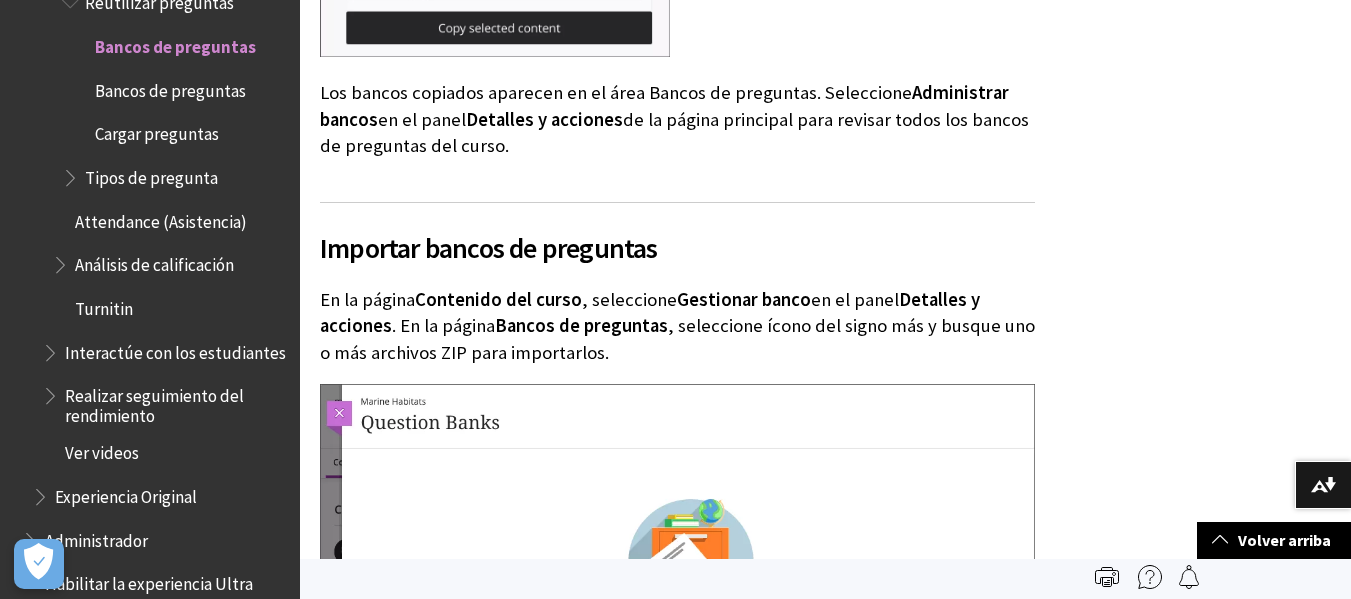scroll, scrollTop: 10929, scrollLeft: 0, axis: vertical 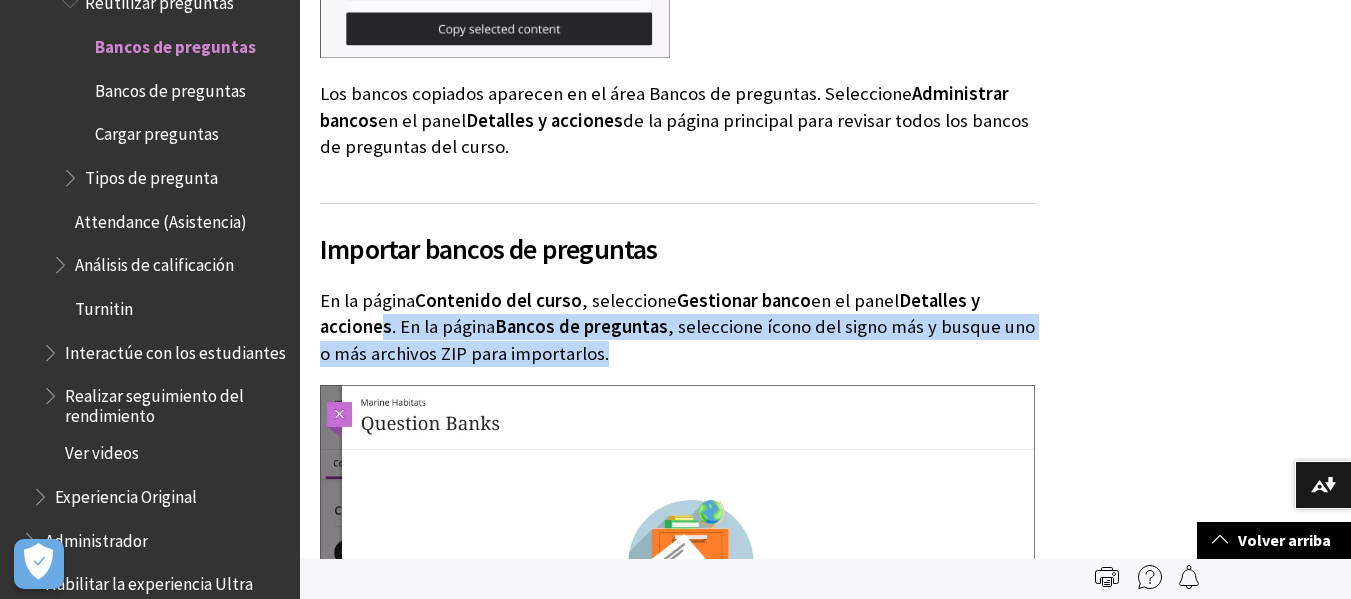 drag, startPoint x: 384, startPoint y: 274, endPoint x: 646, endPoint y: 313, distance: 264.88678 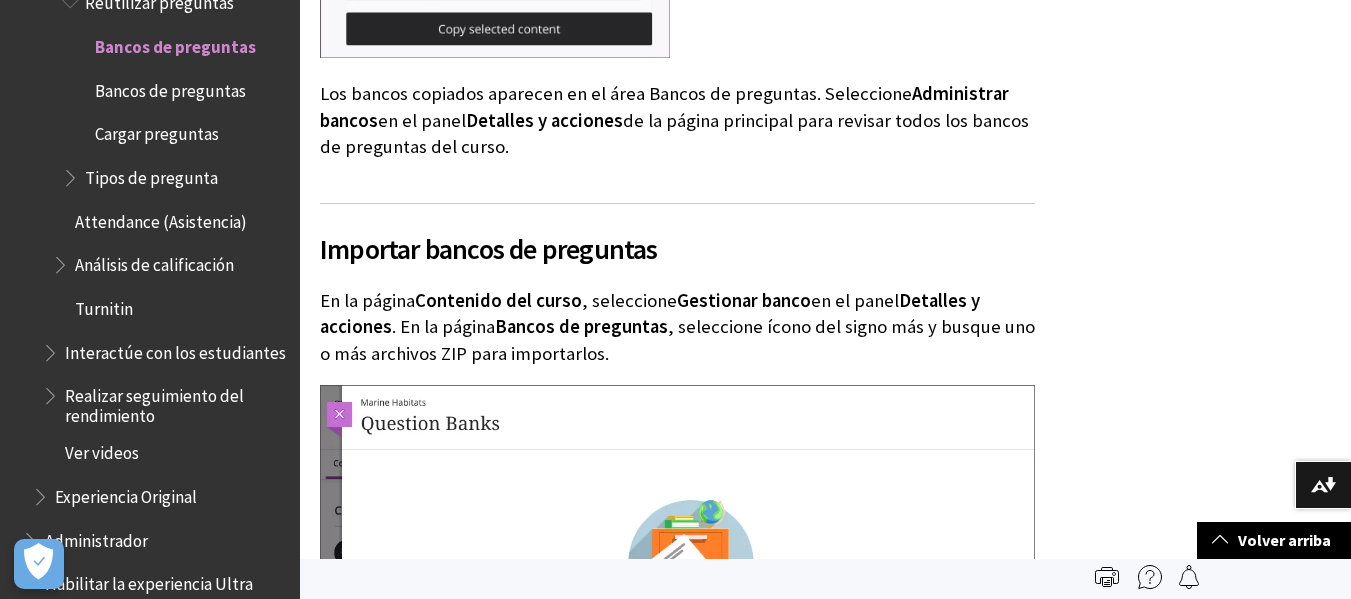 click on "En la página  Contenido del curso , seleccione  Gestionar banco  en el panel  Detalles y acciones . En la página  Bancos de preguntas , seleccione ícono del signo más y busque uno o más archivos ZIP para importarlos." at bounding box center [677, 327] 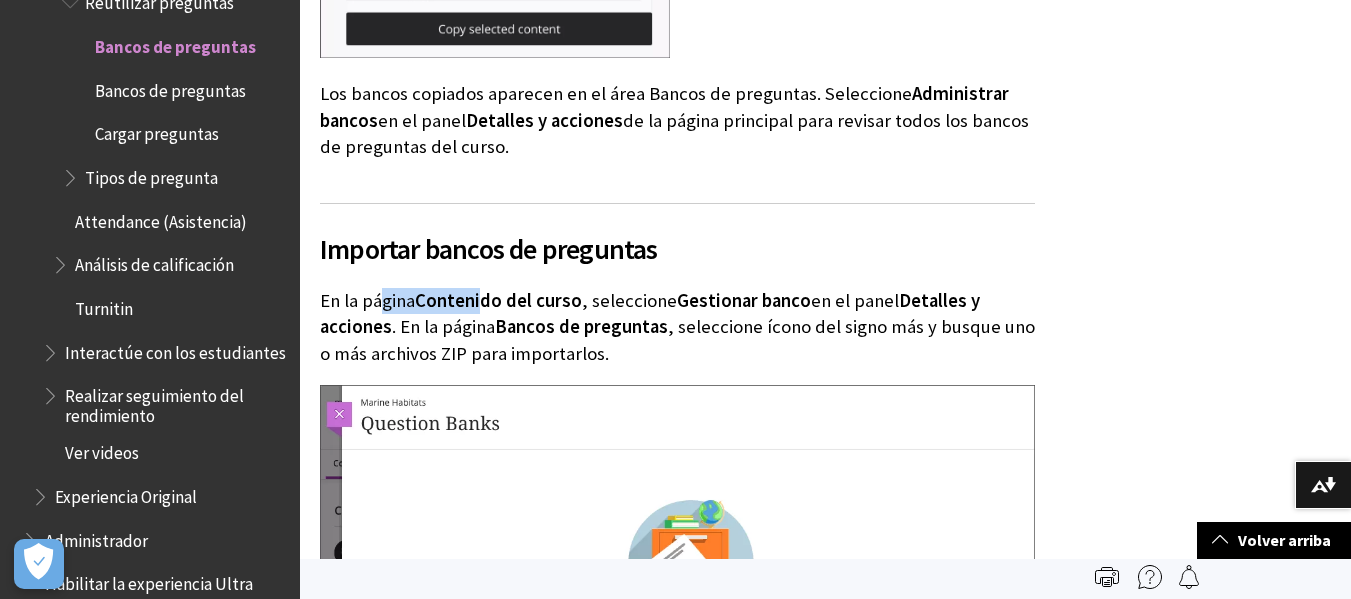 drag, startPoint x: 381, startPoint y: 249, endPoint x: 481, endPoint y: 256, distance: 100.2447 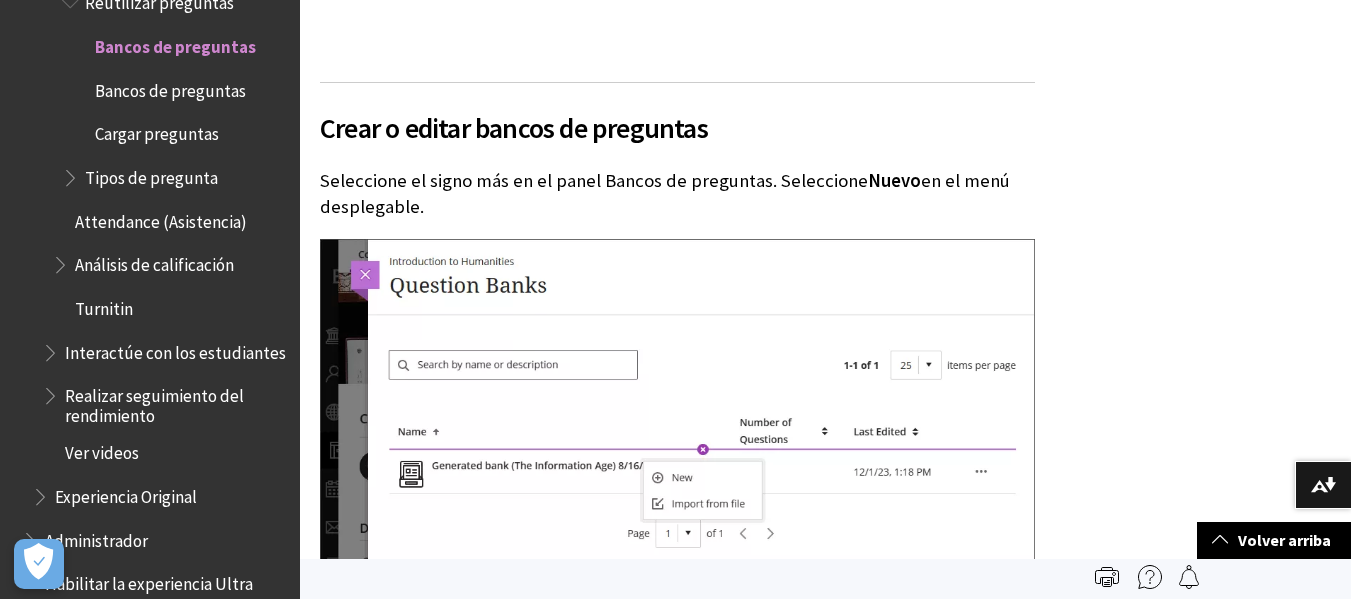 scroll, scrollTop: 2362, scrollLeft: 0, axis: vertical 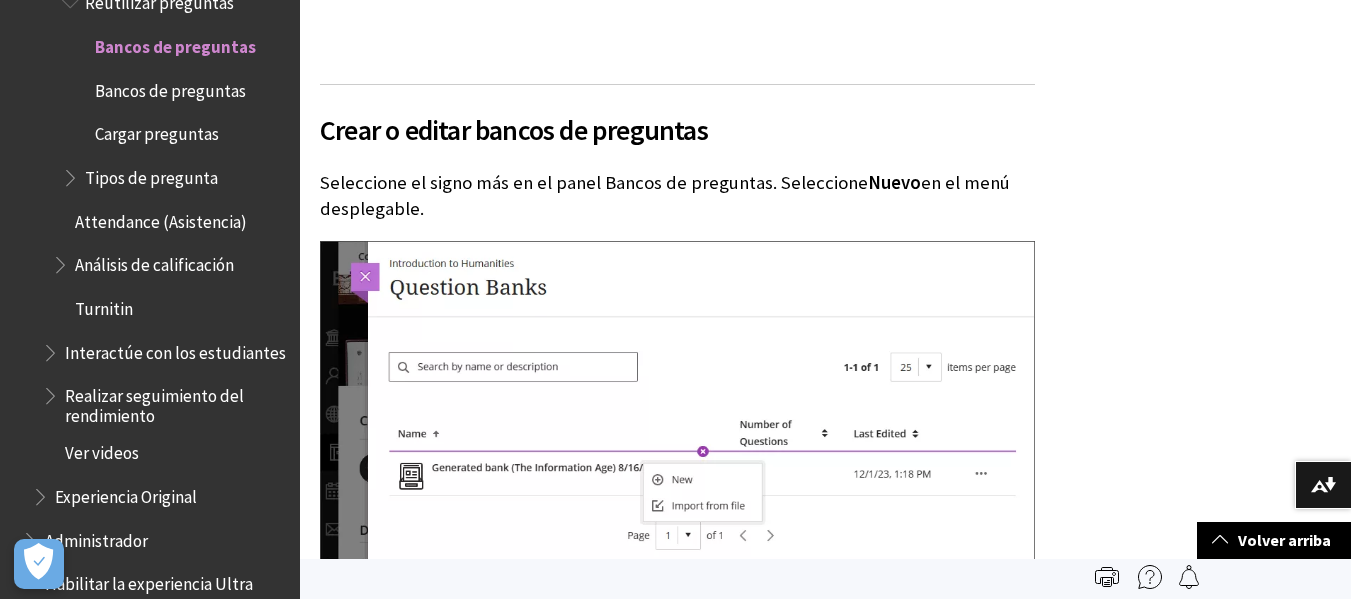 click on "Bancos de preguntas" at bounding box center (180, 91) 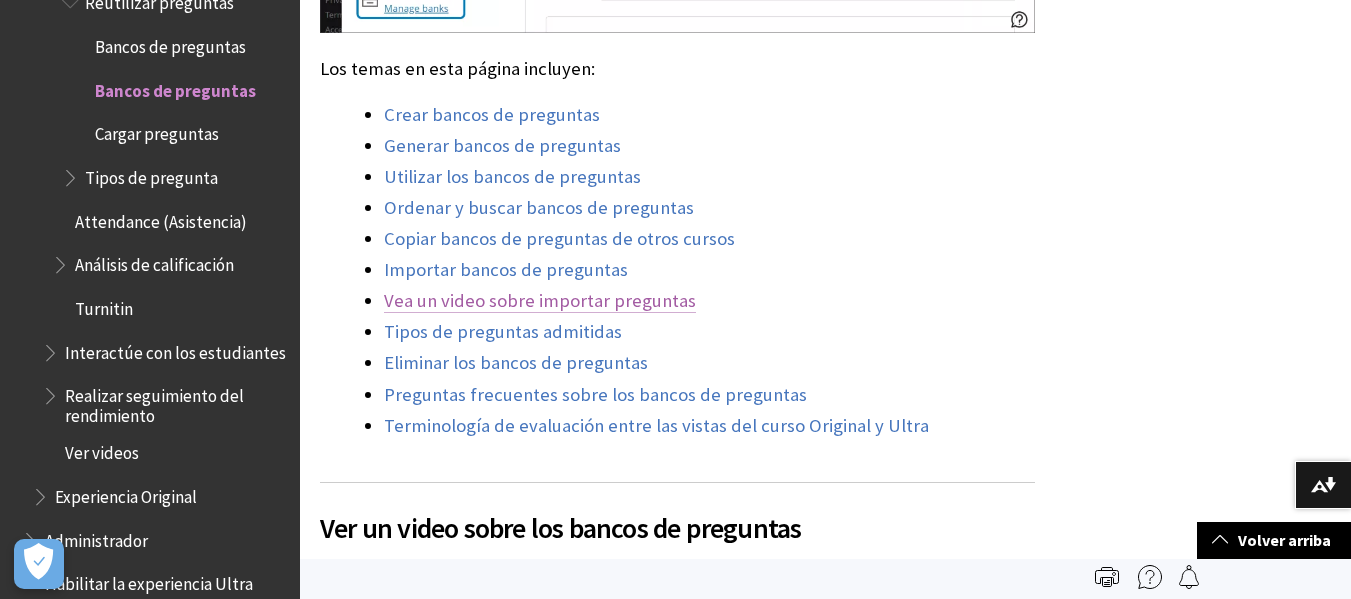 scroll, scrollTop: 1562, scrollLeft: 0, axis: vertical 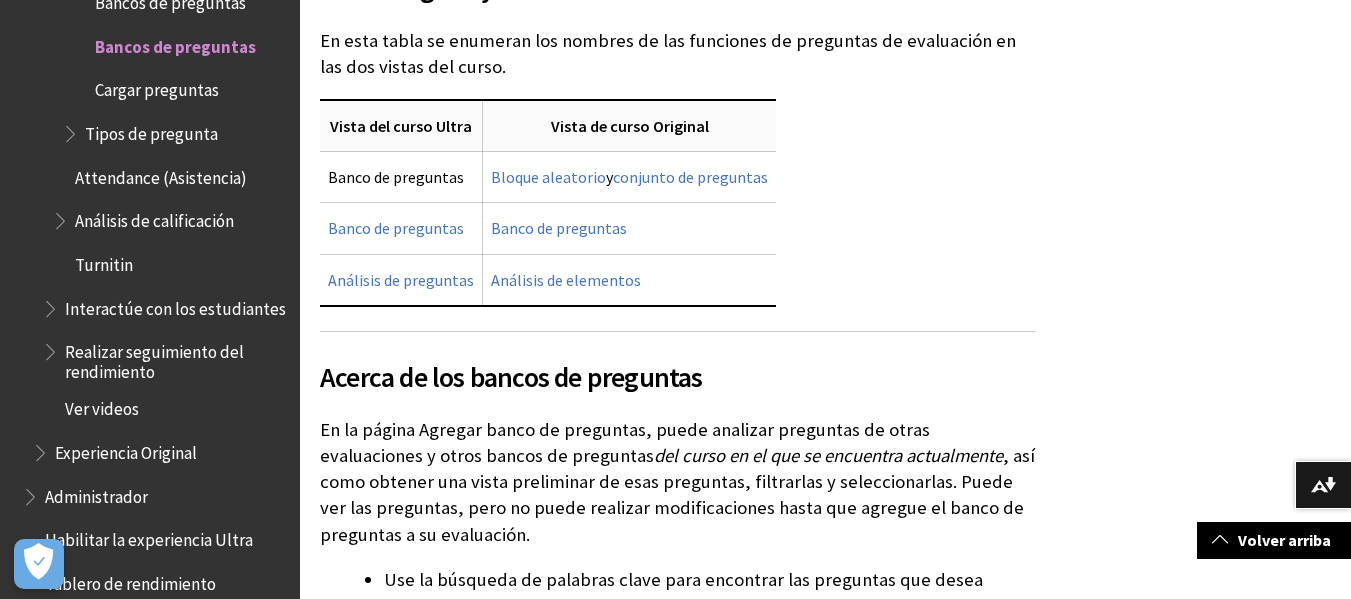 click on "Cargar preguntas" at bounding box center [157, 87] 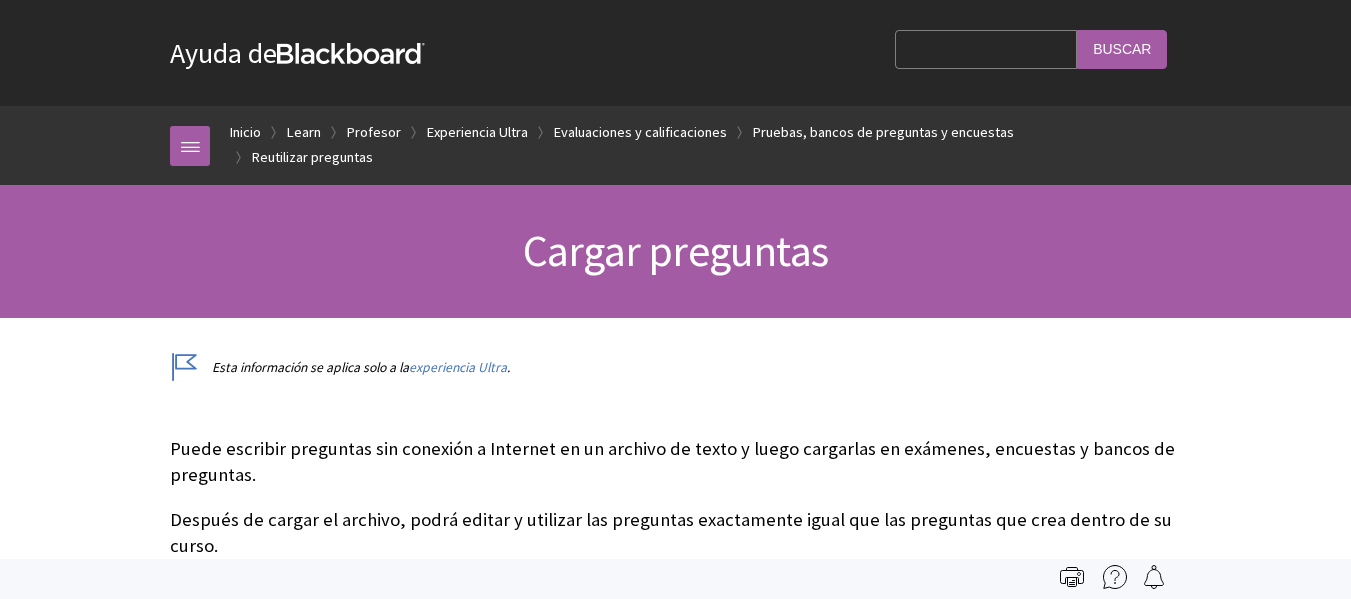 scroll, scrollTop: 0, scrollLeft: 0, axis: both 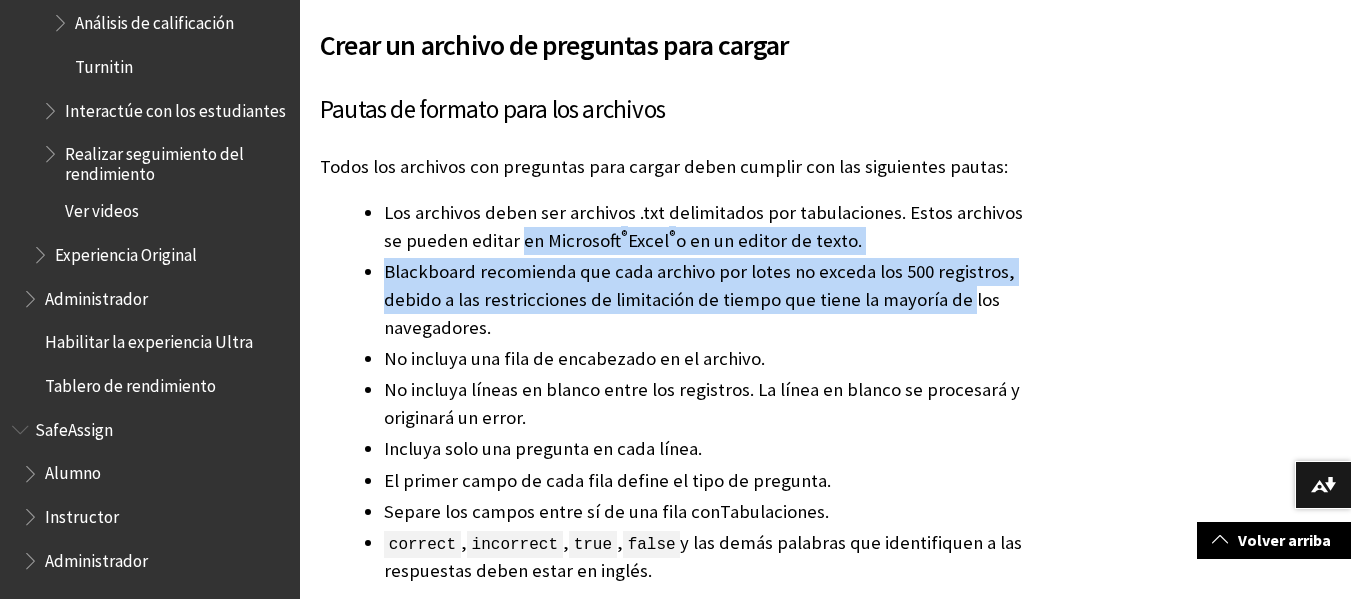 drag, startPoint x: 501, startPoint y: 212, endPoint x: 961, endPoint y: 269, distance: 463.51807 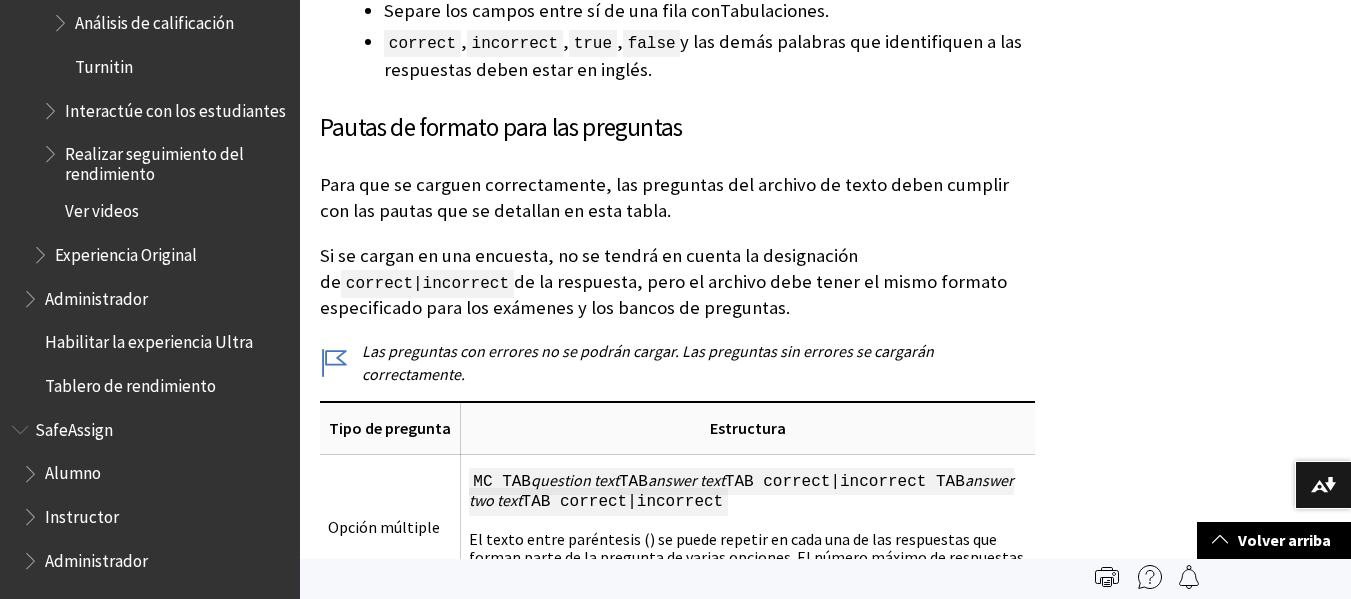 scroll, scrollTop: 1483, scrollLeft: 0, axis: vertical 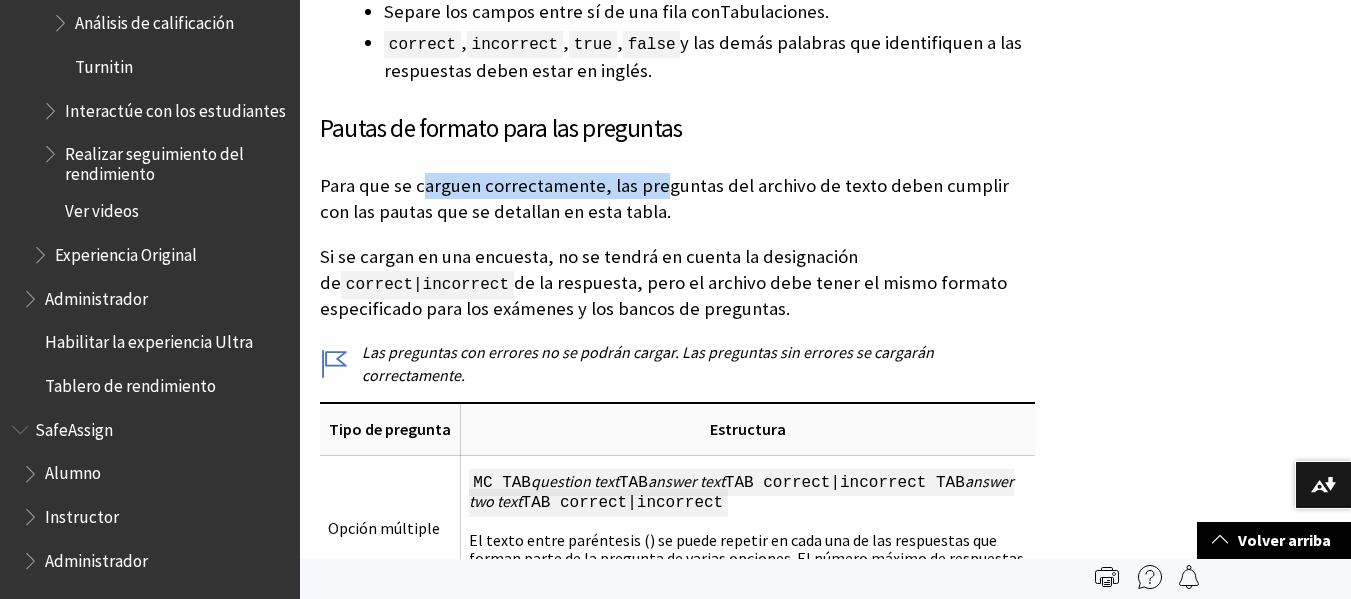 drag, startPoint x: 423, startPoint y: 161, endPoint x: 658, endPoint y: 147, distance: 235.41666 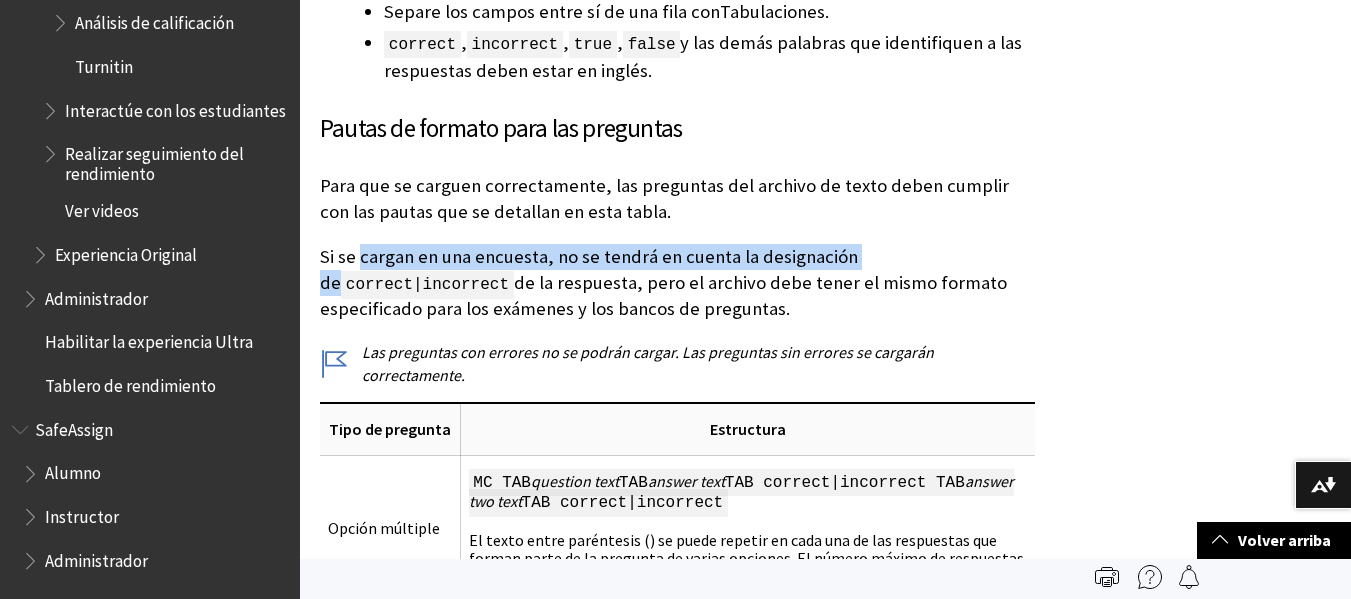drag, startPoint x: 360, startPoint y: 234, endPoint x: 953, endPoint y: 218, distance: 593.2158 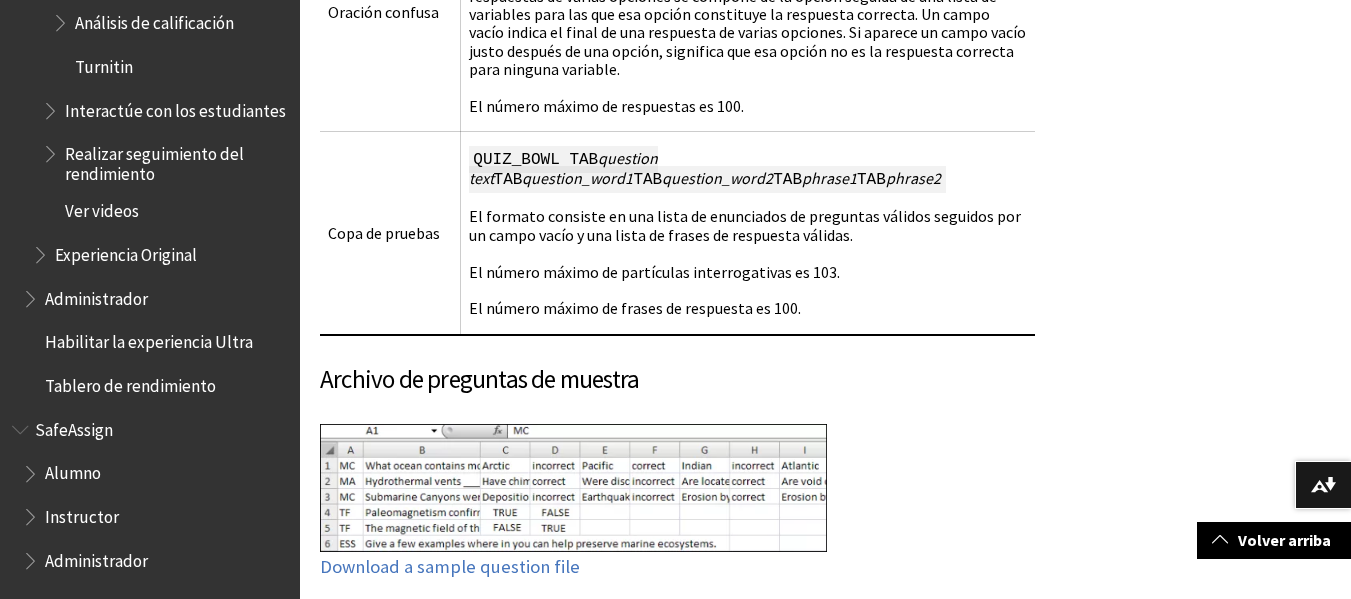 scroll, scrollTop: 3482, scrollLeft: 0, axis: vertical 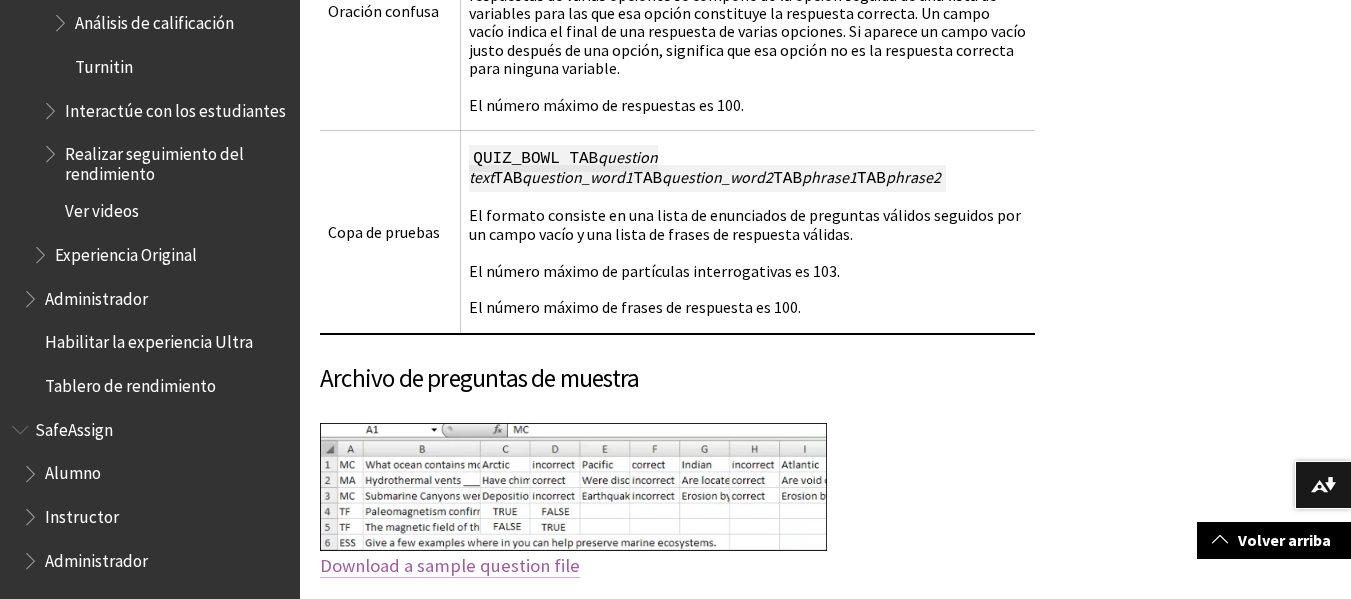 click on "Download a sample question file" at bounding box center (450, 566) 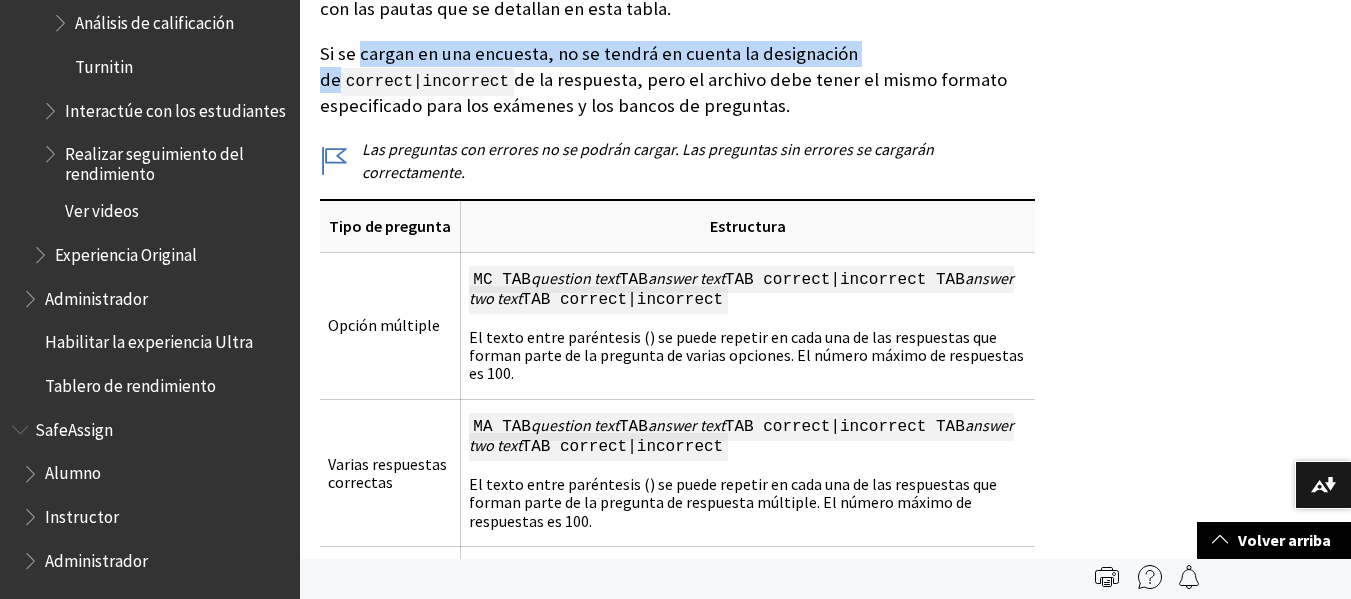 scroll, scrollTop: 1685, scrollLeft: 0, axis: vertical 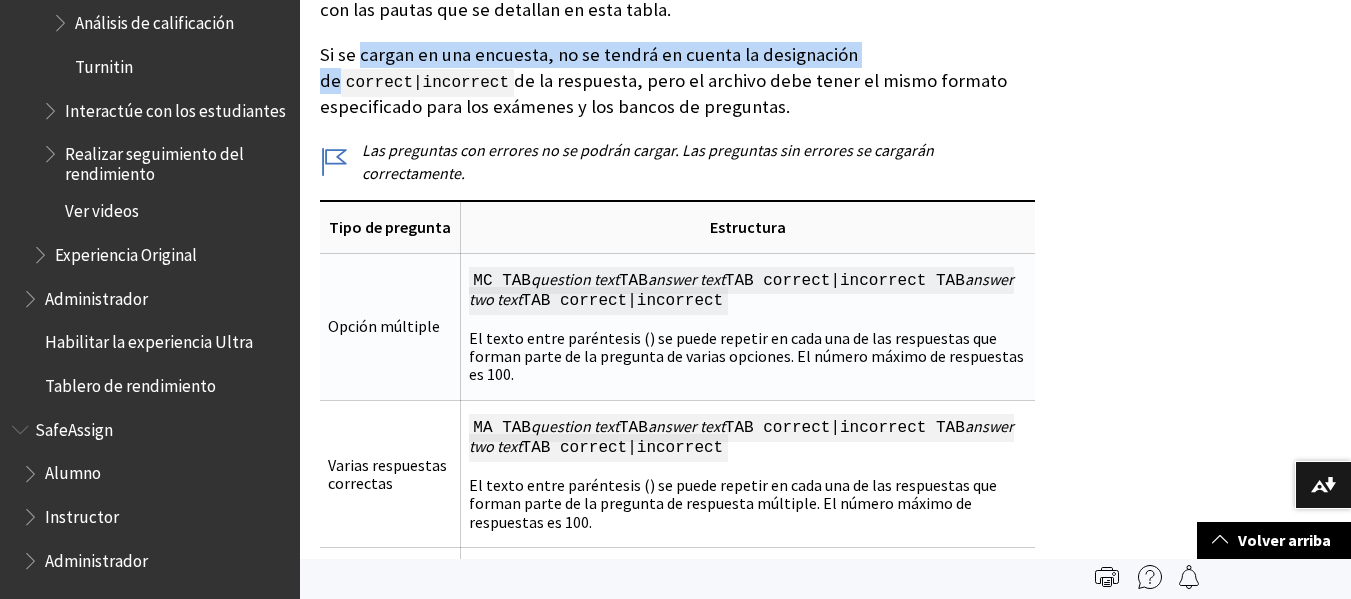 drag, startPoint x: 488, startPoint y: 231, endPoint x: 901, endPoint y: 241, distance: 413.12103 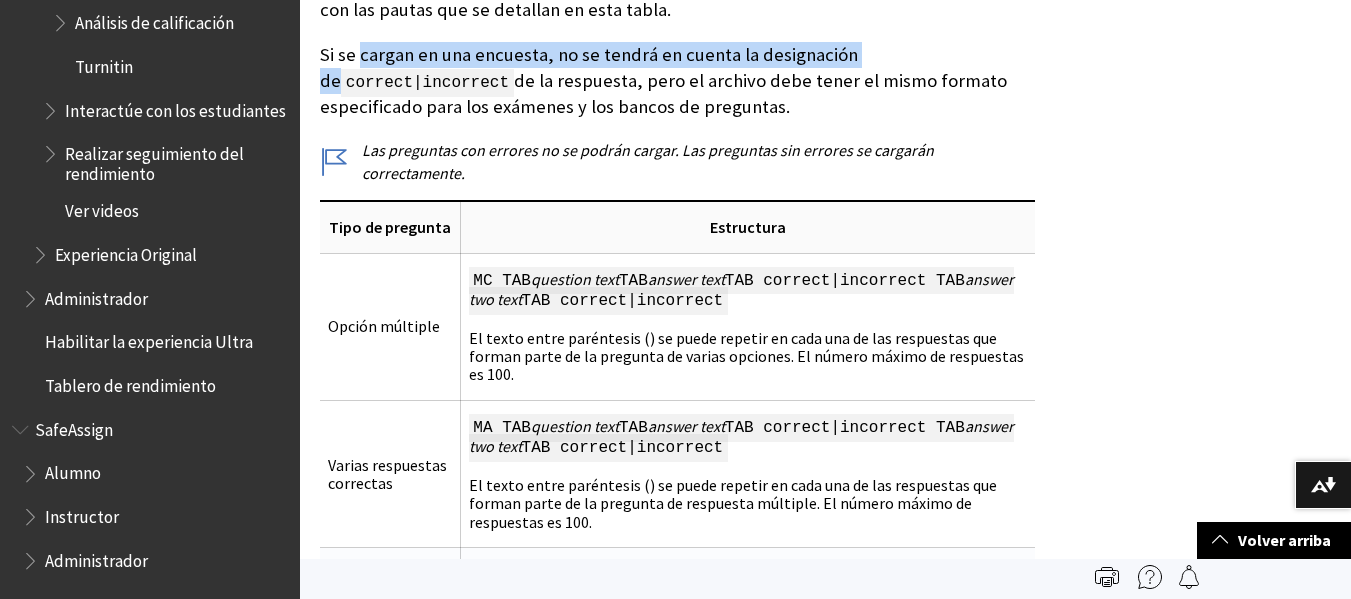 copy on "MC TAB  question text  TAB  answer text  TAB correct|incorrect TAB  answer two text  TAB correct|incorrect" 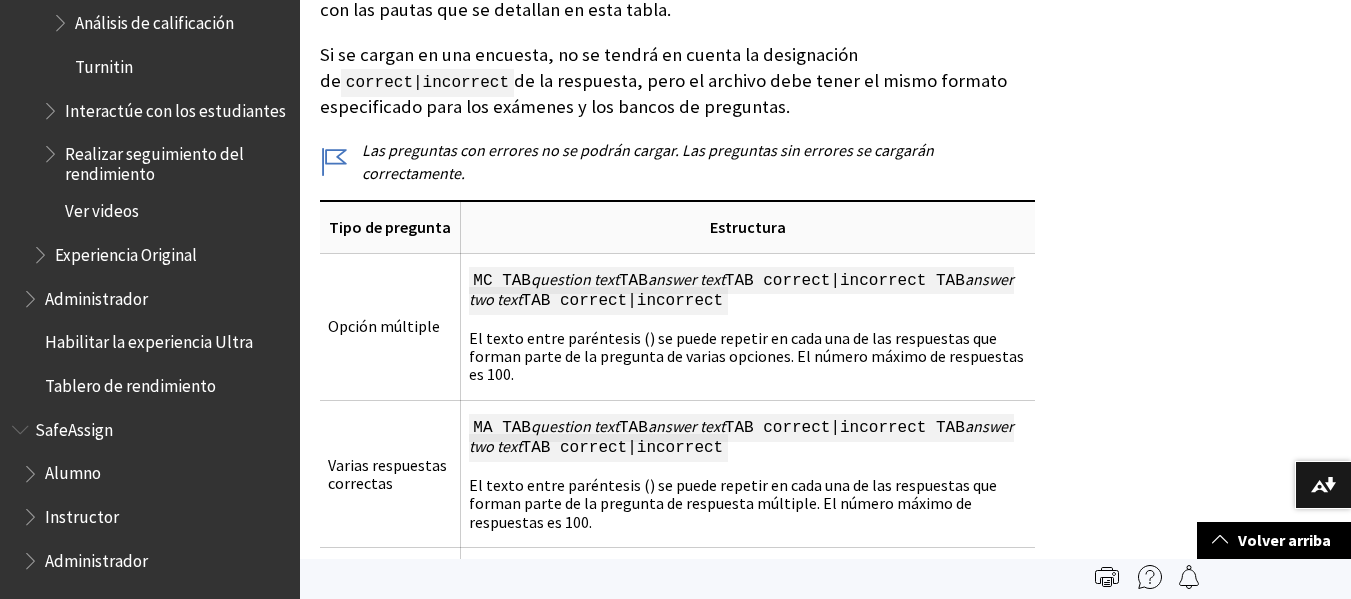 click on "Esta información se aplica solo a la  experiencia Ultra ." at bounding box center [825, 738] 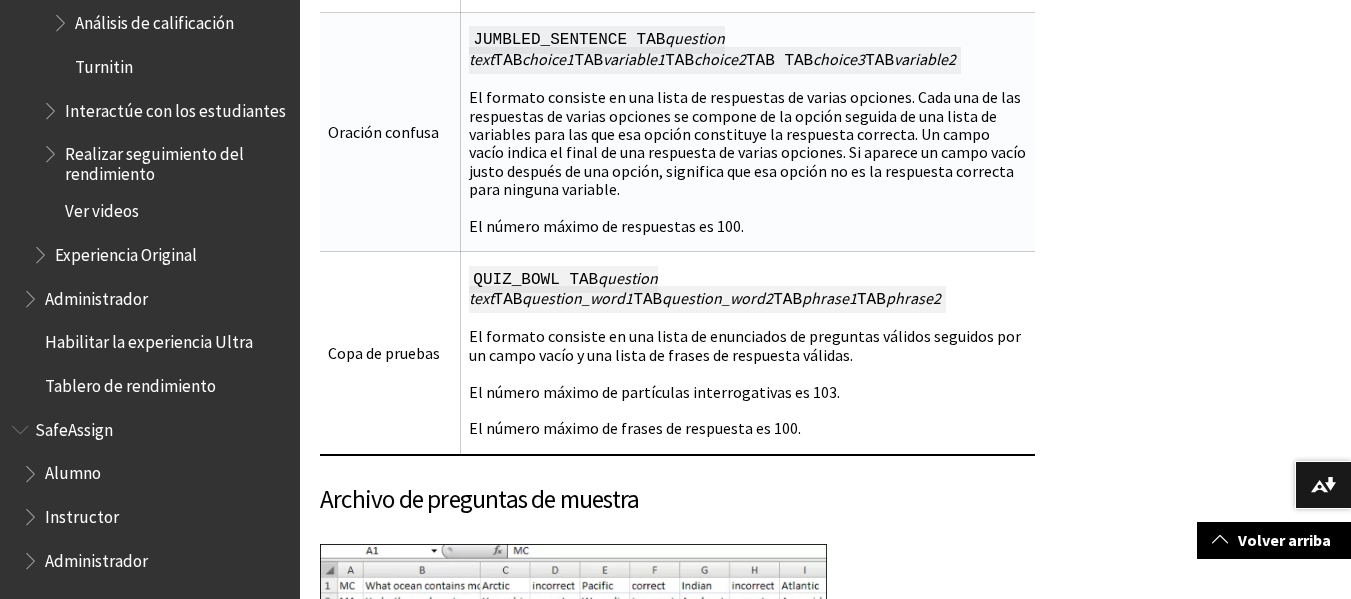 scroll, scrollTop: 3573, scrollLeft: 0, axis: vertical 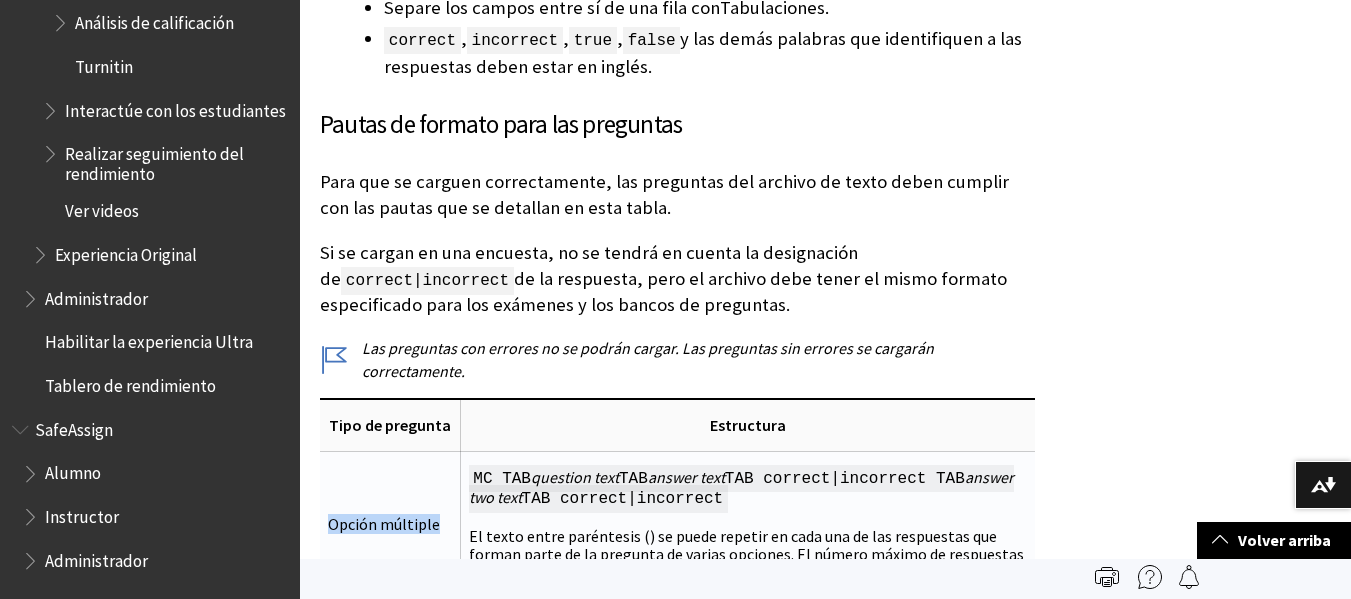 drag, startPoint x: 437, startPoint y: 471, endPoint x: 320, endPoint y: 488, distance: 118.22859 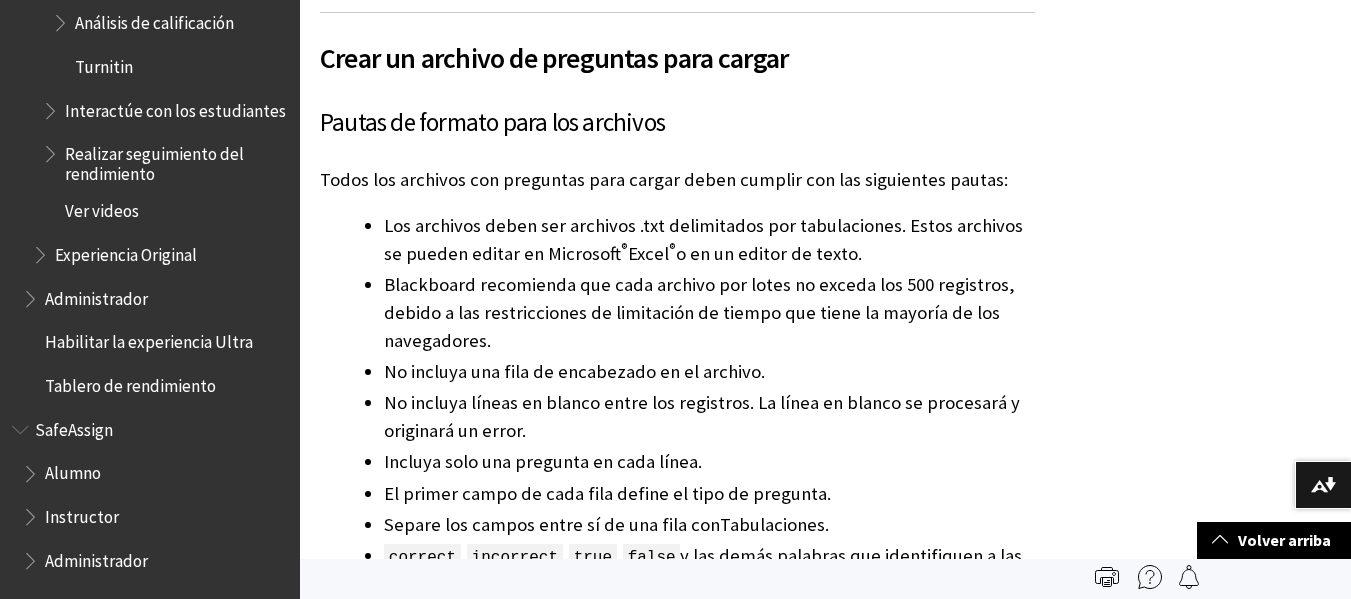 scroll, scrollTop: 969, scrollLeft: 0, axis: vertical 